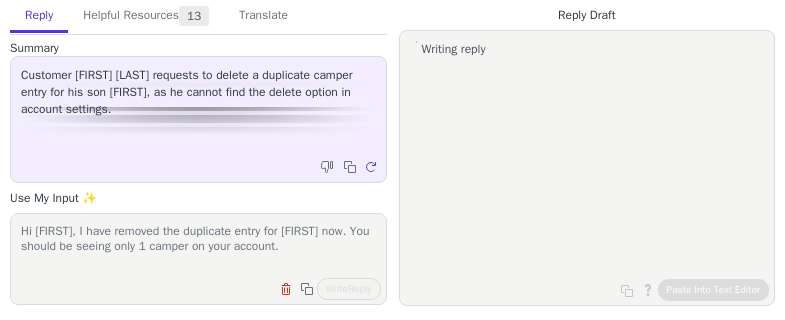 scroll, scrollTop: 0, scrollLeft: 0, axis: both 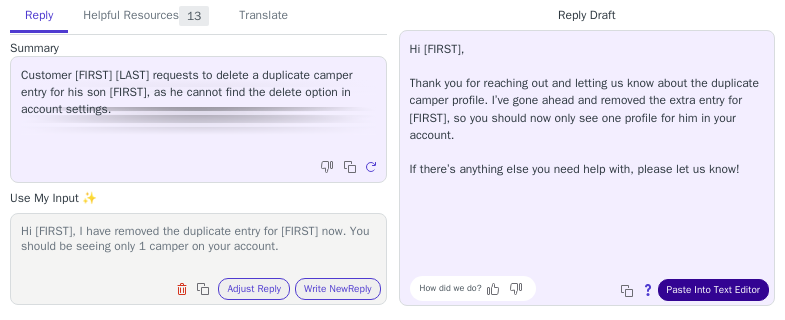 click on "Paste Into Text Editor" at bounding box center [713, 290] 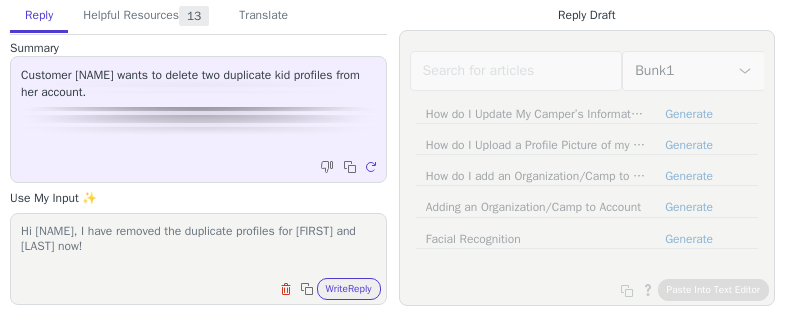 click on "Write  Reply" at bounding box center [349, 289] 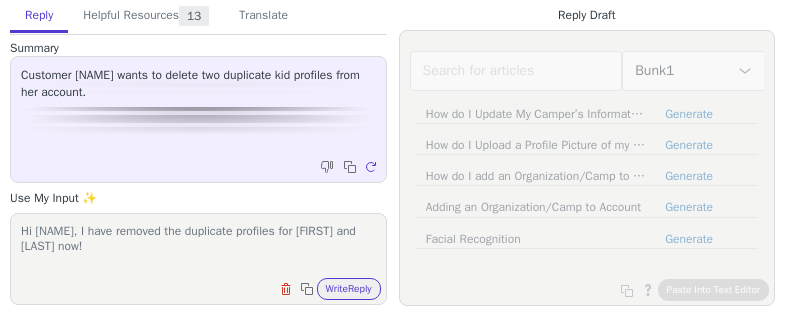 scroll, scrollTop: 0, scrollLeft: 0, axis: both 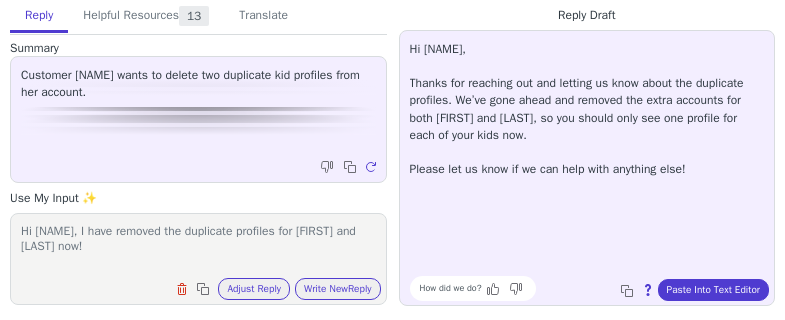 click on "Paste Into Text Editor" at bounding box center (713, 290) 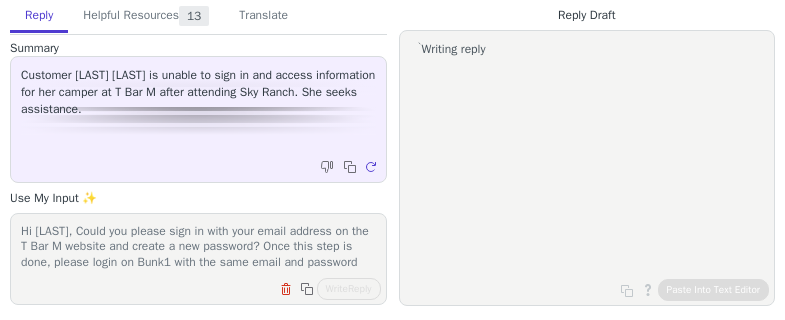 scroll, scrollTop: 0, scrollLeft: 0, axis: both 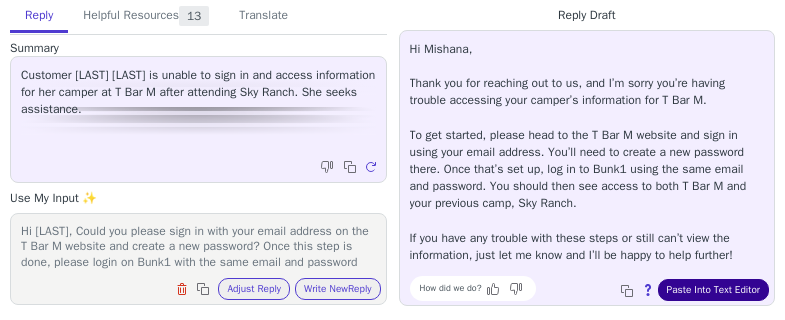 click on "Paste Into Text Editor" at bounding box center (713, 290) 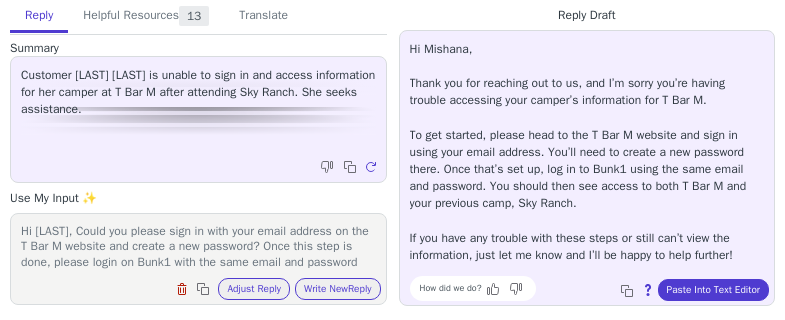 click at bounding box center [182, 289] 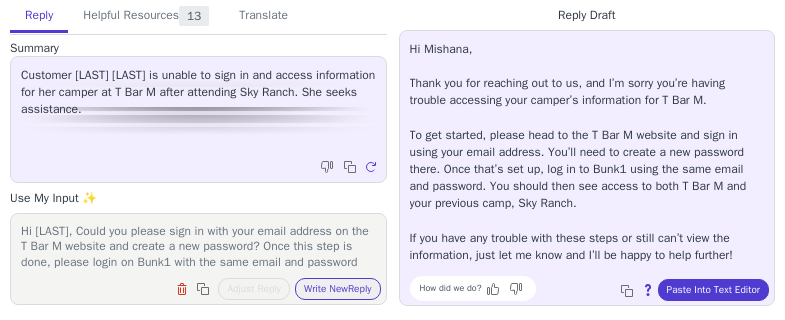 click on "Hi [LAST], Could you please sign in with your email address on the T Bar M website and create a new password? Once this step is done, please login on Bunk1 with the same email and password and it should give you access to T Bar M along with the old camp Sky Ranch" at bounding box center [198, 246] 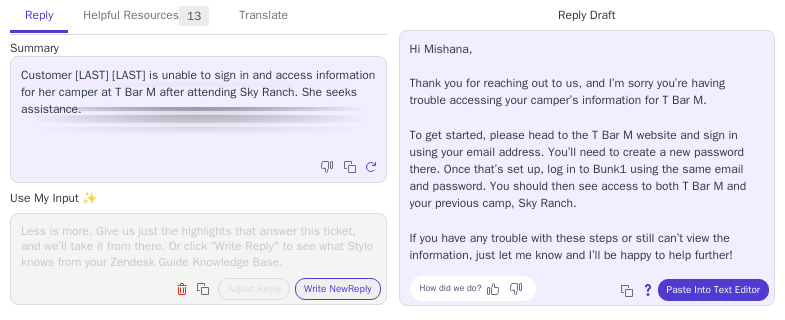 paste on "Hi [LAST],
I have updated your Bunk1 account to include T Bar M camp along with Sky Ranch. Please sign in with your registered email address [EMAIL] and you willl be able to see both camps in your app. I also see that your camper [FIRST] is registered for 2025 Camp Travis Session 7 (07/06/2025 - 07/12/2025). Please let me know if you want me to make anymore changes or if you get stuck while logging in." 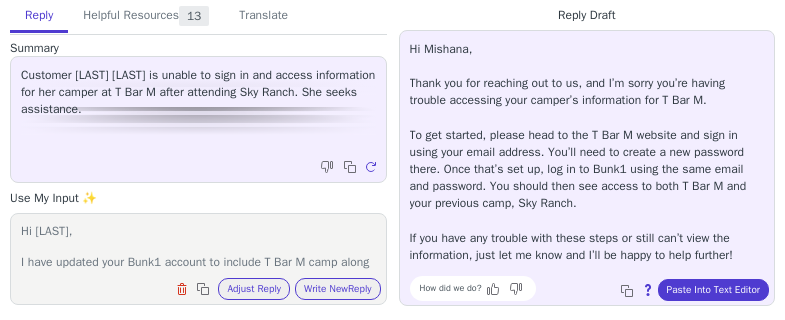 scroll, scrollTop: 94, scrollLeft: 0, axis: vertical 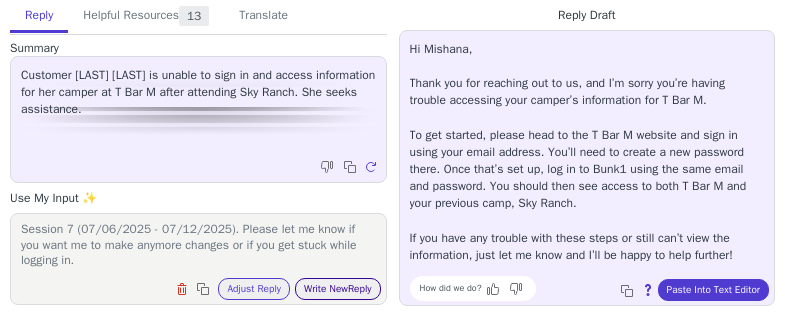 type on "Hi Mishana,
I have updated your Bunk1 account to include T Bar M camp along with Sky Ranch. Please sign in with your registered email address misht10@hotmail.com and you willl be able to see both camps in your app. I also see that your camper Jonah is registered for 2025 Camp Travis Session 7 (07/06/2025 - 07/12/2025). Please let me know if you want me to make anymore changes or if you get stuck while logging in." 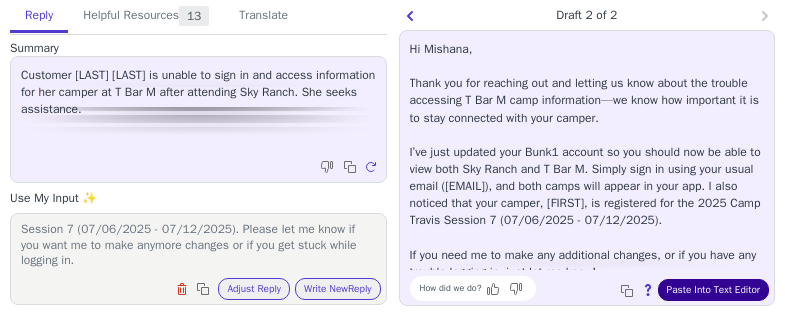 click on "Paste Into Text Editor" at bounding box center (713, 290) 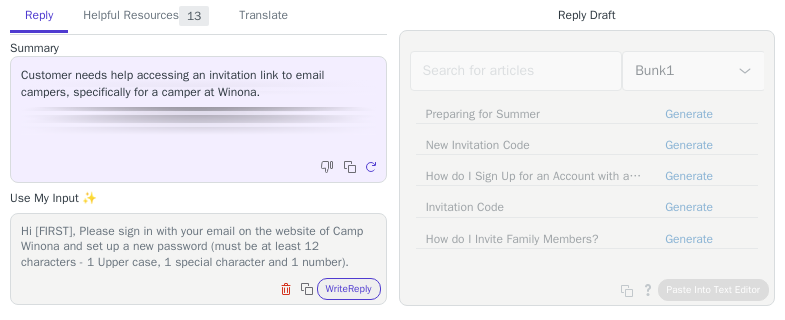 scroll, scrollTop: 0, scrollLeft: 0, axis: both 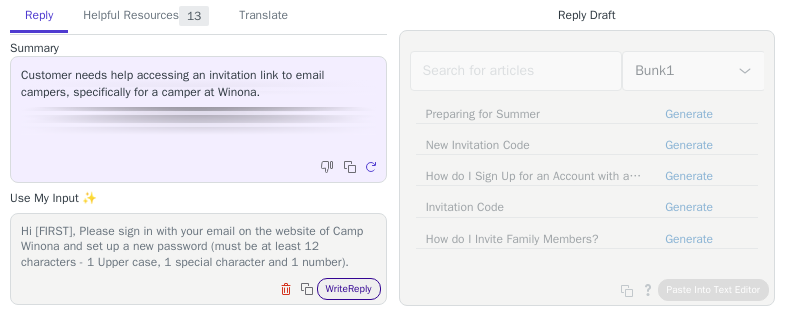 click on "Write  Reply" at bounding box center [349, 289] 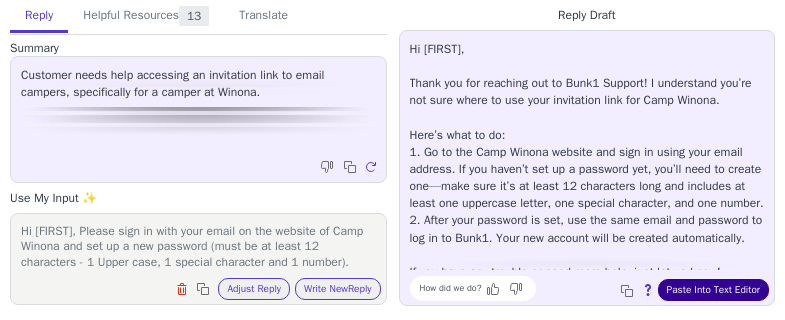 click on "Paste Into Text Editor" at bounding box center (713, 290) 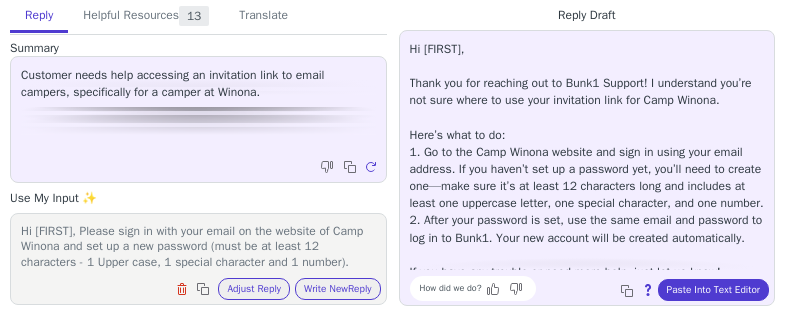click on "Hi [FIRST], Please sign in with your email on the website of Camp Winona and set up a new password (must be at least 12 characters - 1 Upper case, 1 special character and 1 number). Once this step is complete, please use the same email and password to sign in on the Bunk1 account and your new account would be automatically created" at bounding box center (198, 246) 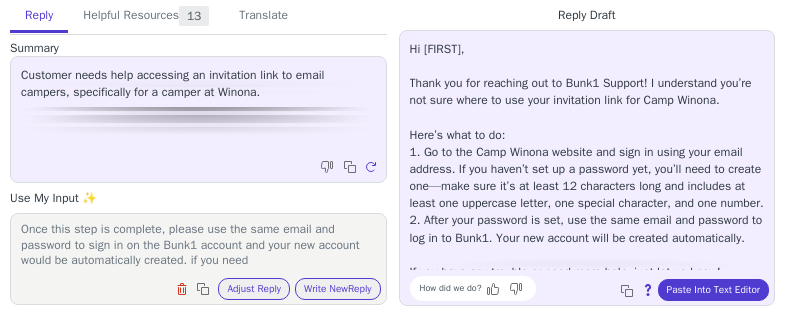 type on "Hi Judith, Please sign in with your email on the website of Camp Winona and set up a new password (must be at least 12 characters - 1 Upper case, 1 special character and 1 number). Once this step is complete, please use the same email and password to sign in on the Bunk1 account and your new account would be automatically created. if you need" 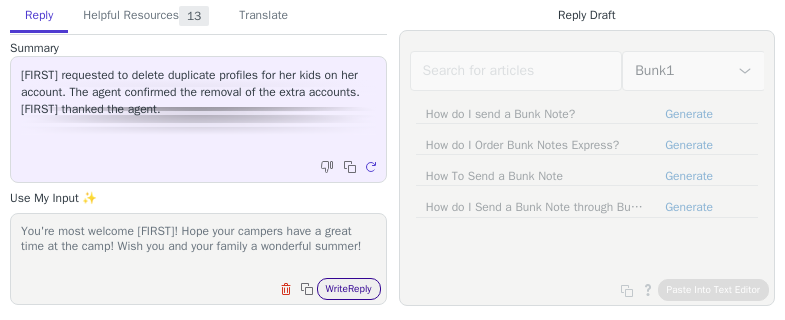scroll, scrollTop: 0, scrollLeft: 0, axis: both 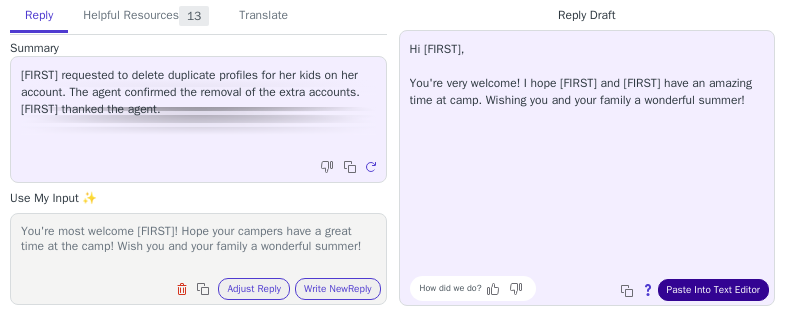 click on "Paste Into Text Editor" at bounding box center (713, 290) 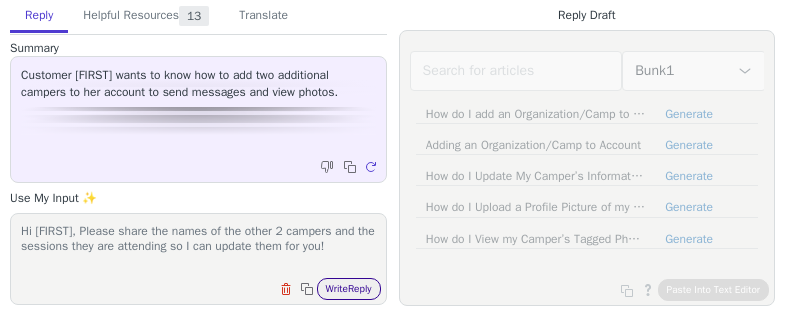 scroll, scrollTop: 0, scrollLeft: 0, axis: both 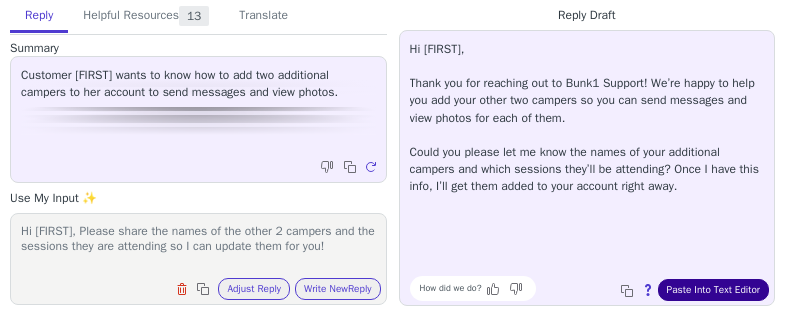 click on "Paste Into Text Editor" at bounding box center [713, 290] 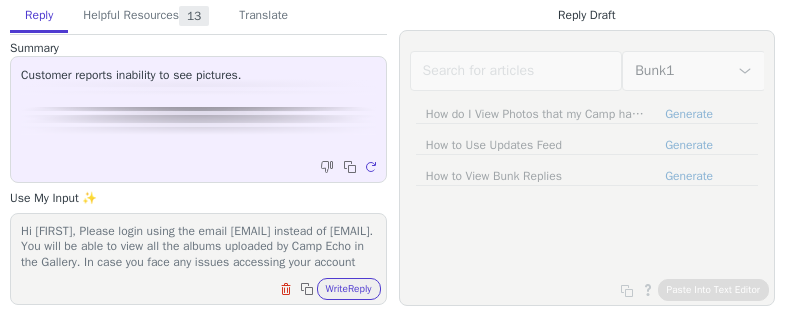 click on "Write  Reply" at bounding box center (349, 289) 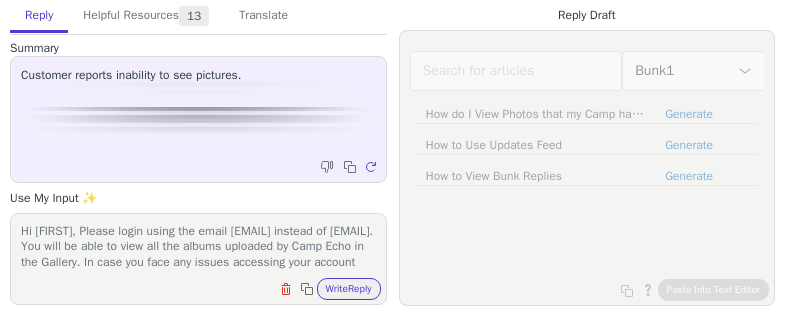 scroll, scrollTop: 0, scrollLeft: 0, axis: both 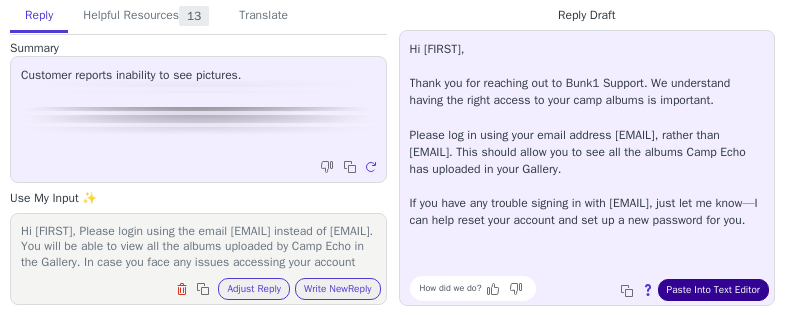 click on "Paste Into Text Editor" at bounding box center [713, 290] 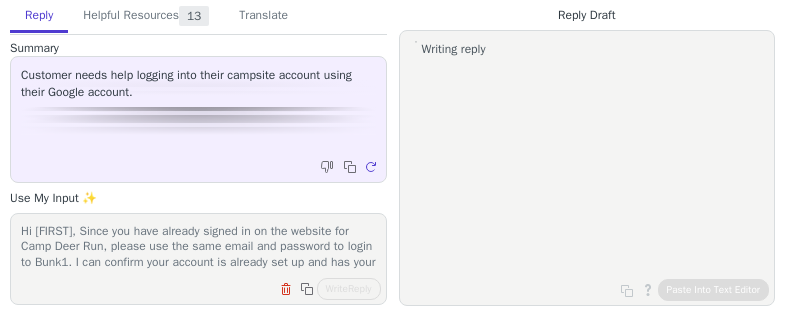 scroll, scrollTop: 0, scrollLeft: 0, axis: both 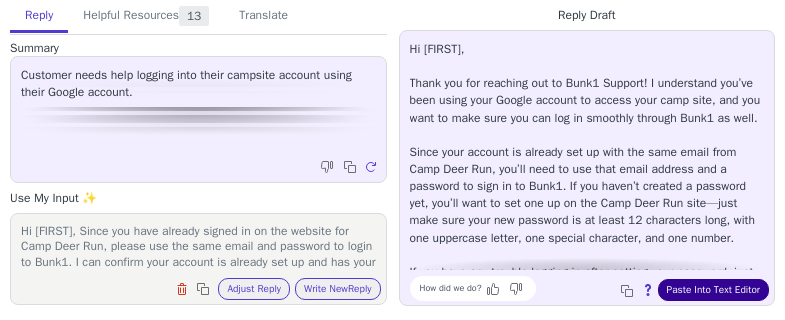 click on "Paste Into Text Editor" at bounding box center [713, 290] 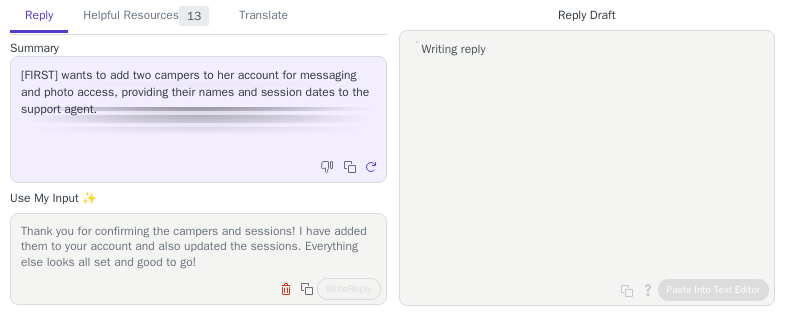 scroll, scrollTop: 0, scrollLeft: 0, axis: both 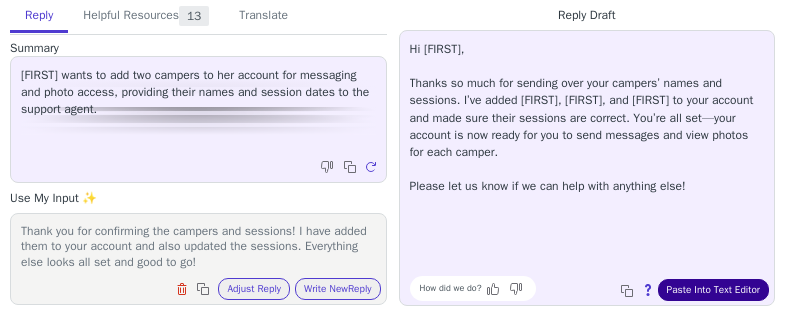 click on "Paste Into Text Editor" at bounding box center (713, 290) 